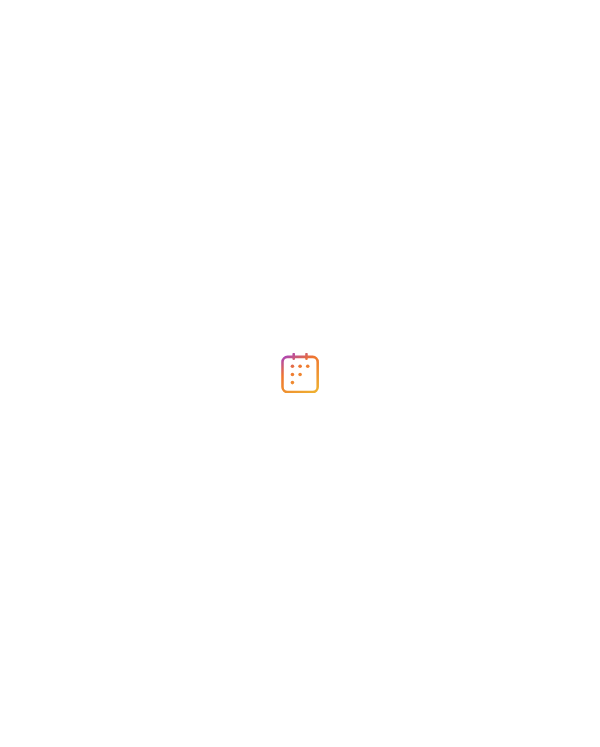 scroll, scrollTop: 0, scrollLeft: 0, axis: both 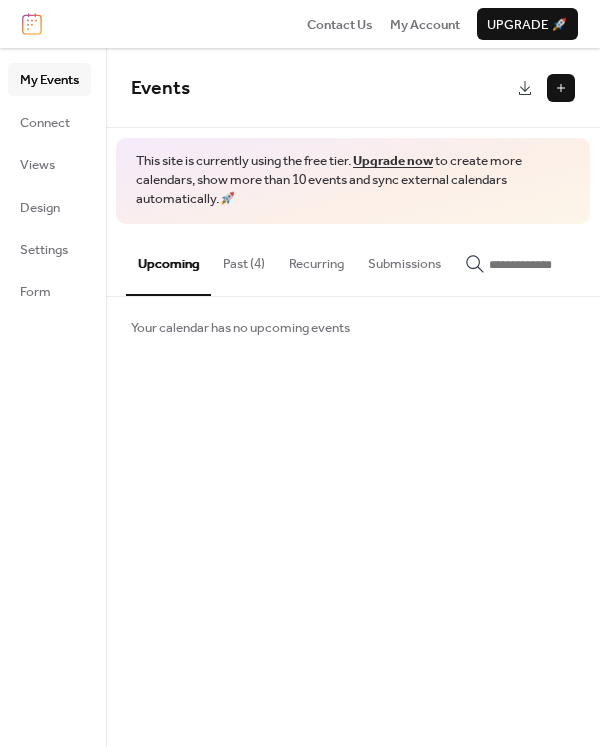 click at bounding box center [561, 88] 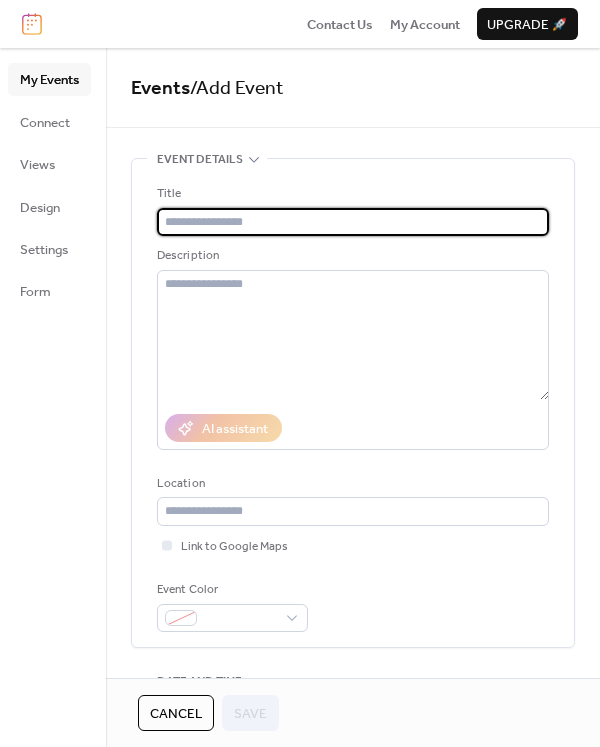 click at bounding box center [353, 222] 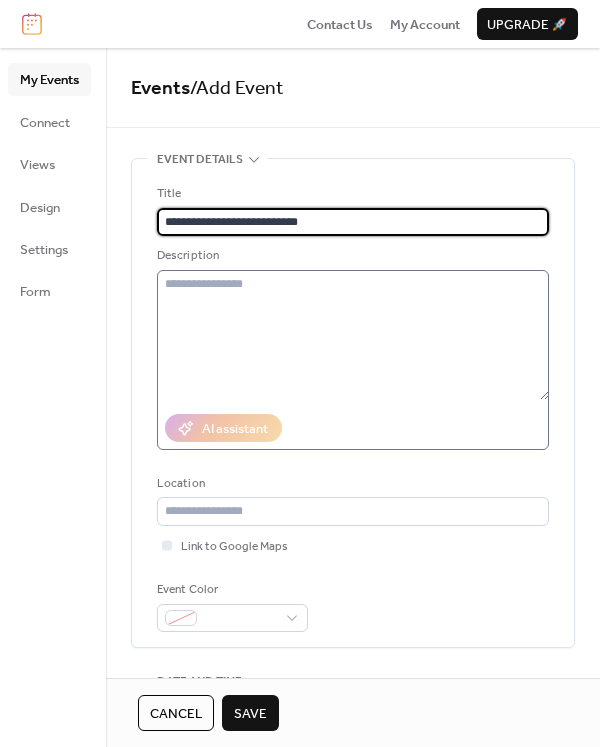 type on "**********" 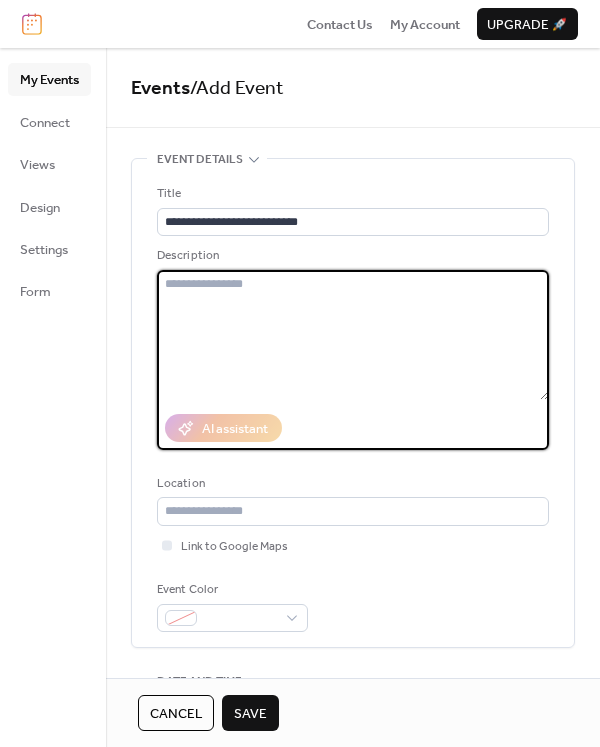 click at bounding box center (353, 335) 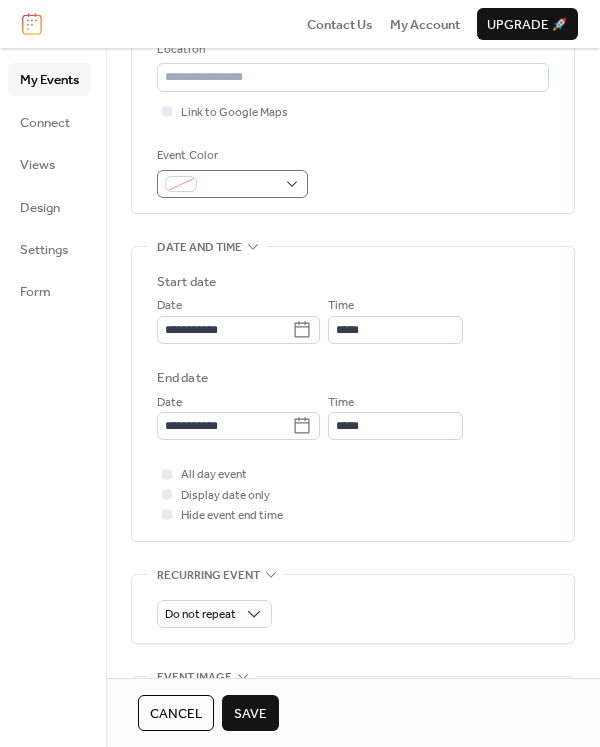 scroll, scrollTop: 600, scrollLeft: 0, axis: vertical 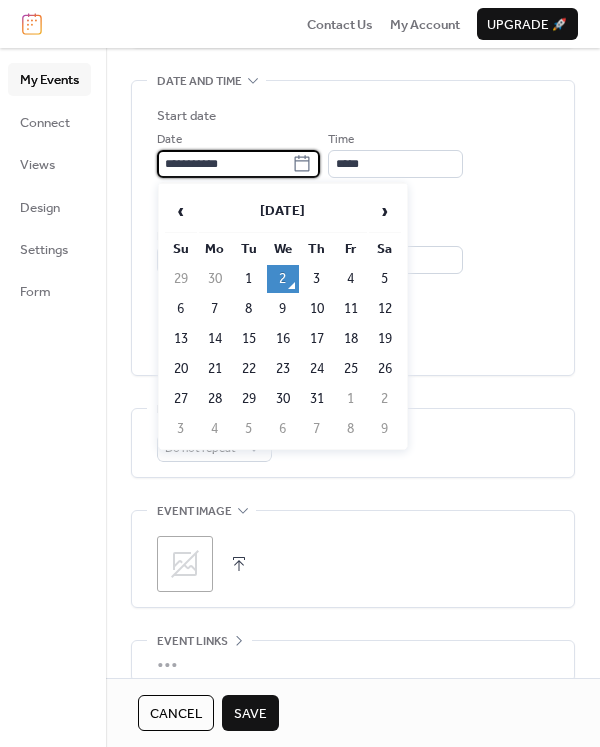 click on "**********" at bounding box center [224, 164] 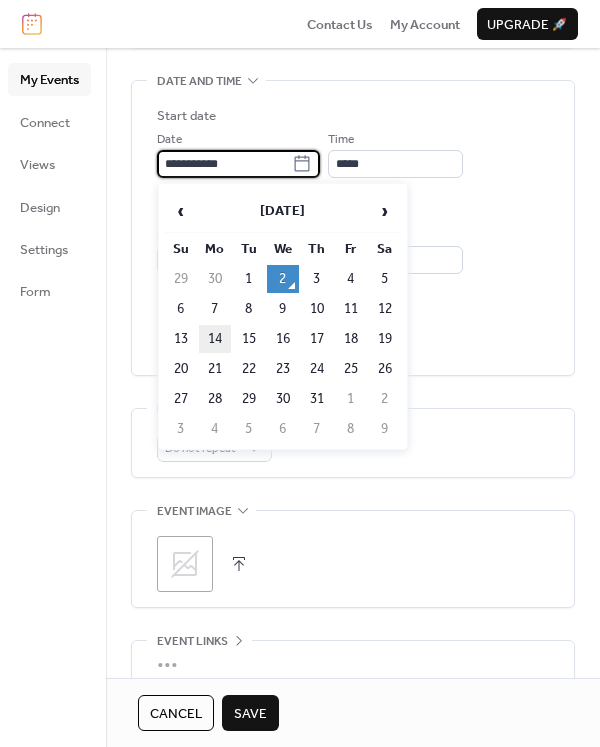 click on "14" at bounding box center (215, 339) 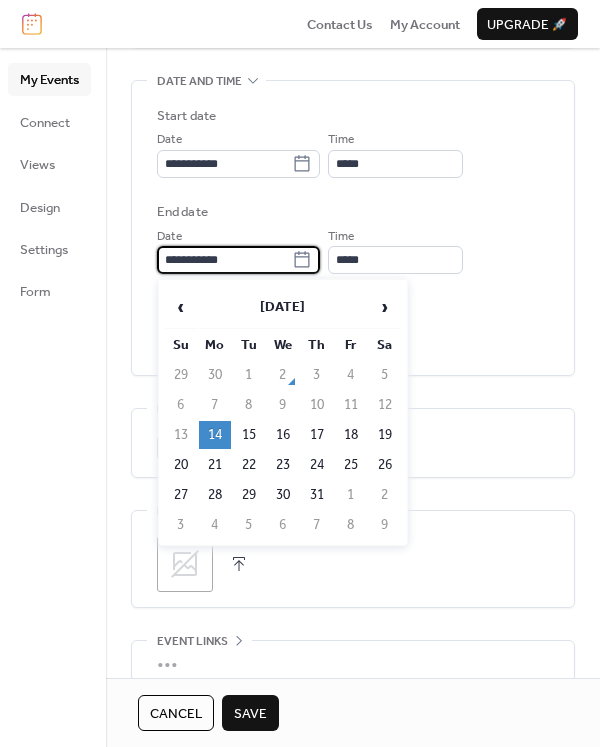 click on "**********" at bounding box center [224, 260] 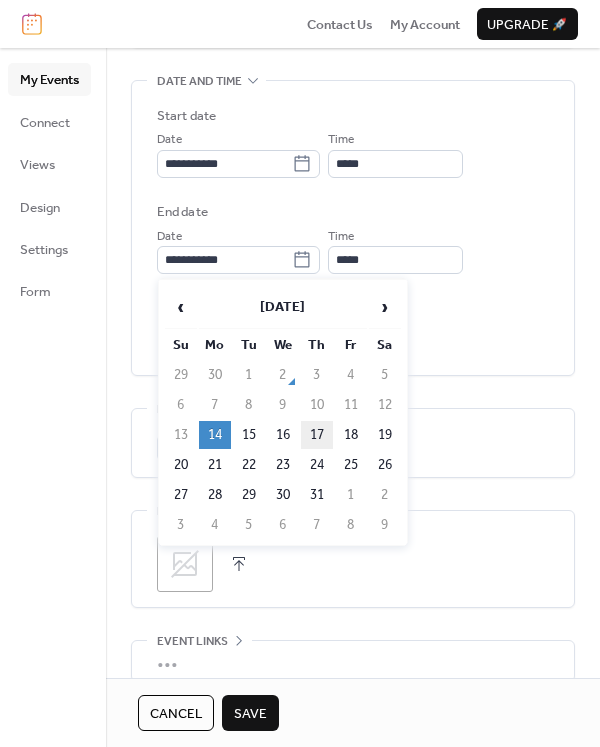 click on "17" at bounding box center (317, 435) 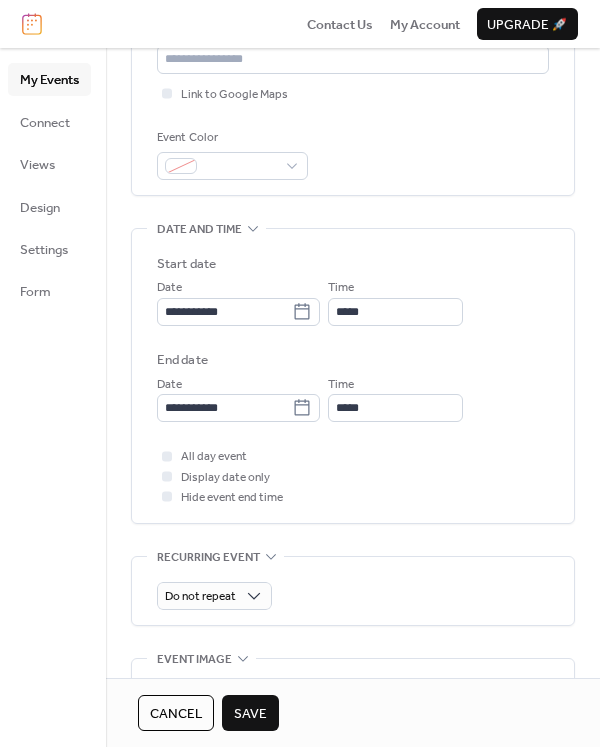 scroll, scrollTop: 372, scrollLeft: 0, axis: vertical 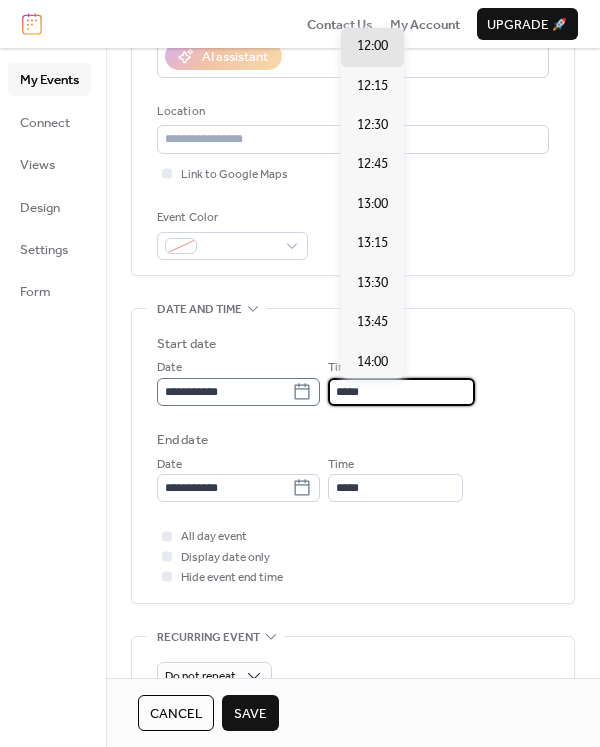 drag, startPoint x: 403, startPoint y: 401, endPoint x: 259, endPoint y: 404, distance: 144.03125 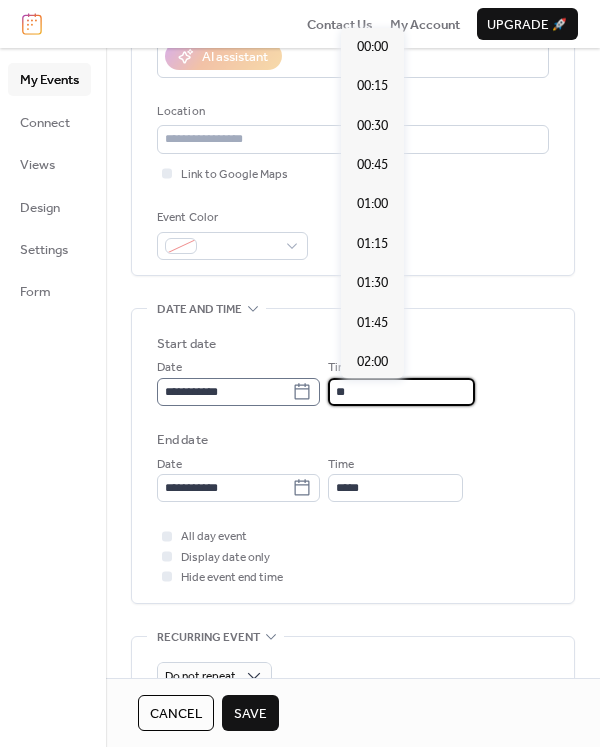scroll, scrollTop: 1103, scrollLeft: 0, axis: vertical 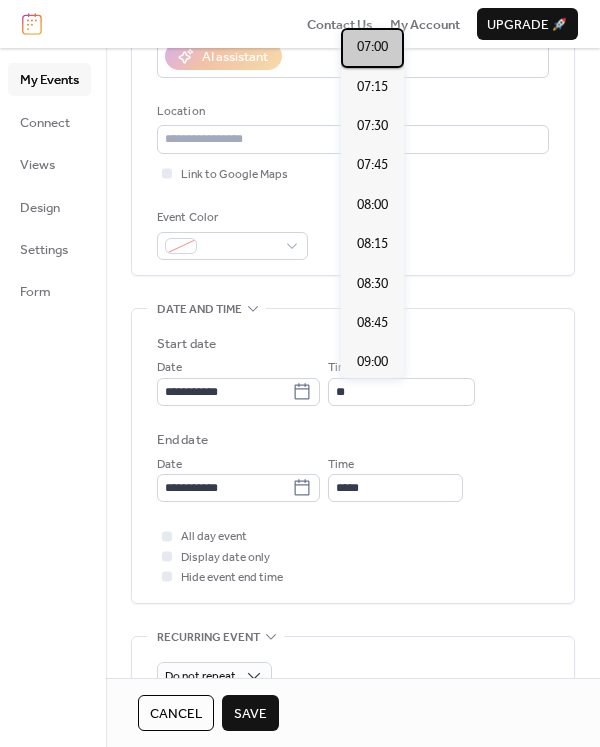 click on "07:00" at bounding box center (372, 47) 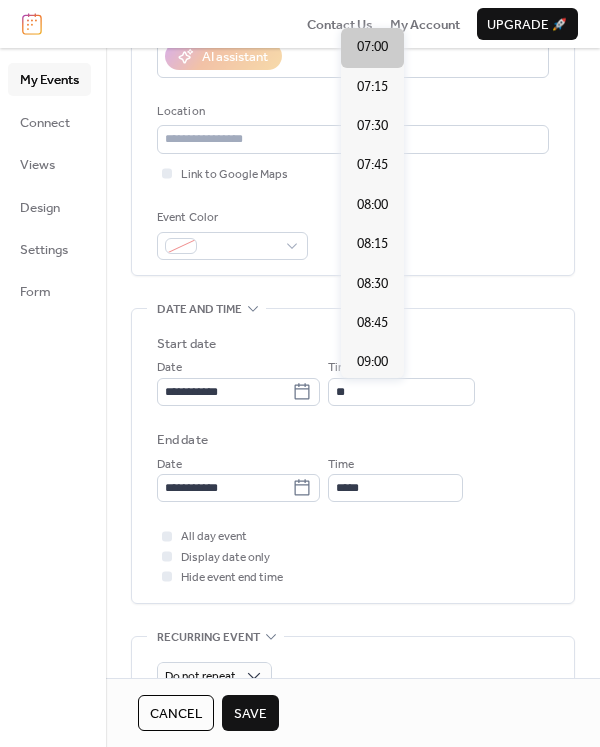 scroll, scrollTop: 0, scrollLeft: 0, axis: both 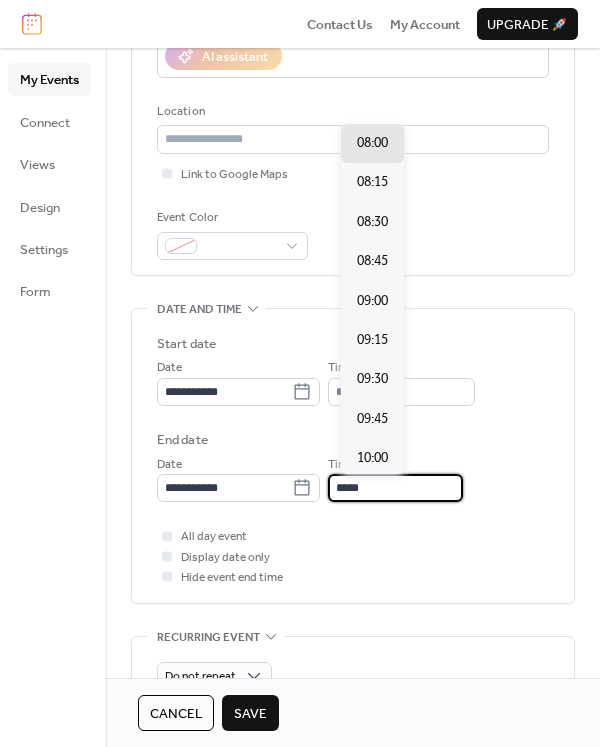 drag, startPoint x: 420, startPoint y: 493, endPoint x: 141, endPoint y: 476, distance: 279.51746 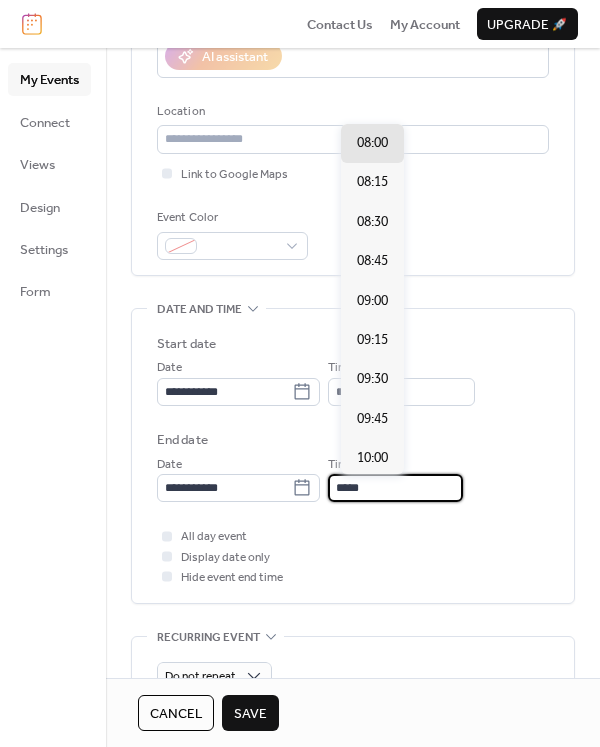 click on "**********" at bounding box center (353, 456) 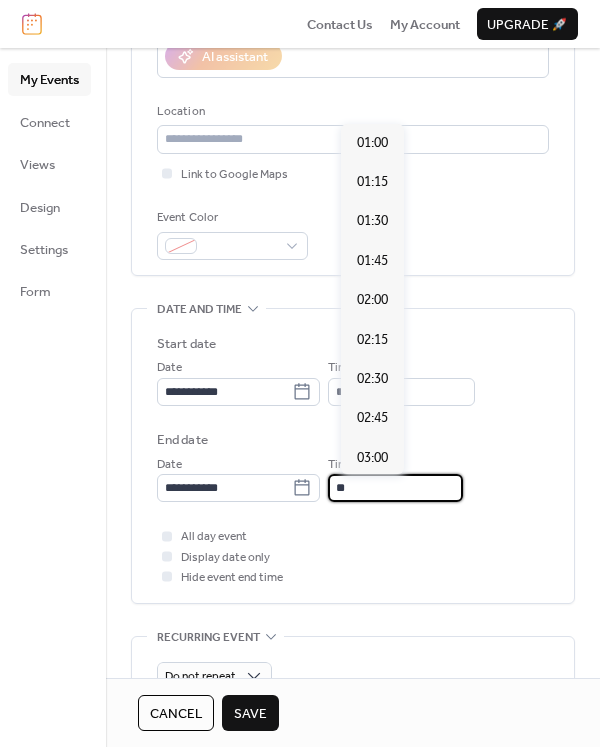 scroll, scrollTop: 2207, scrollLeft: 0, axis: vertical 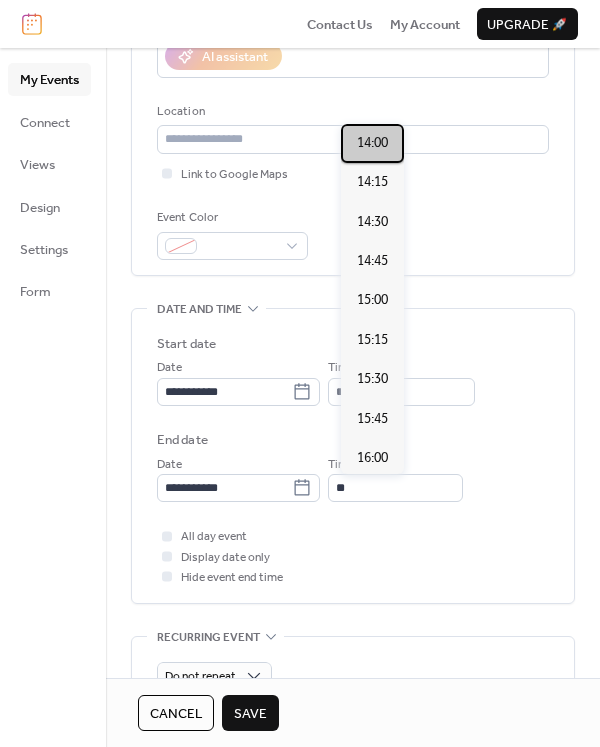 click on "14:00" at bounding box center [372, 143] 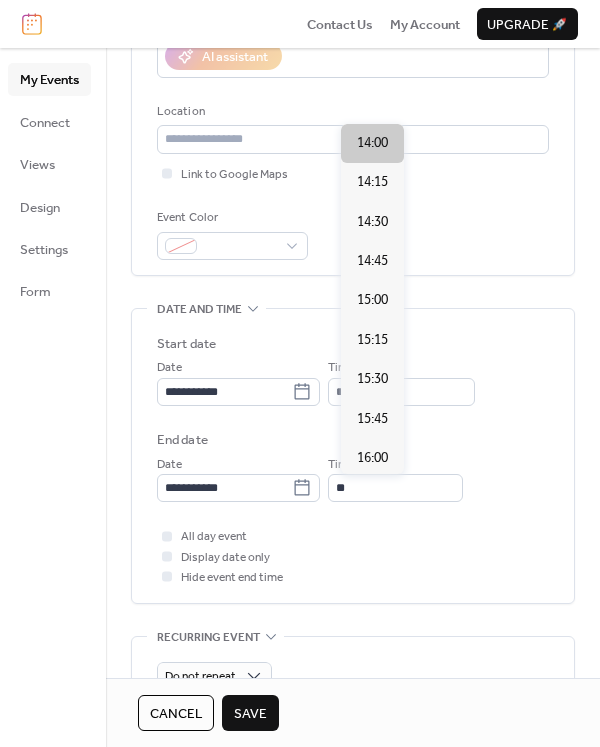 type on "*****" 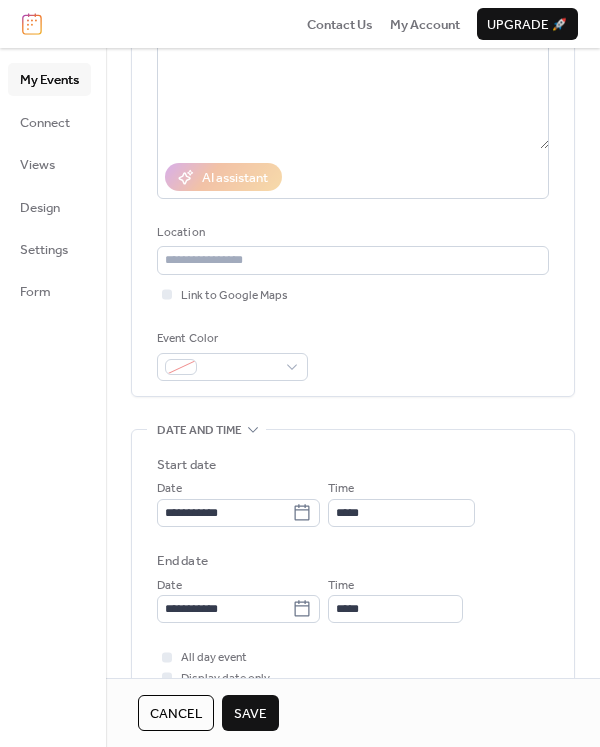 scroll, scrollTop: 0, scrollLeft: 0, axis: both 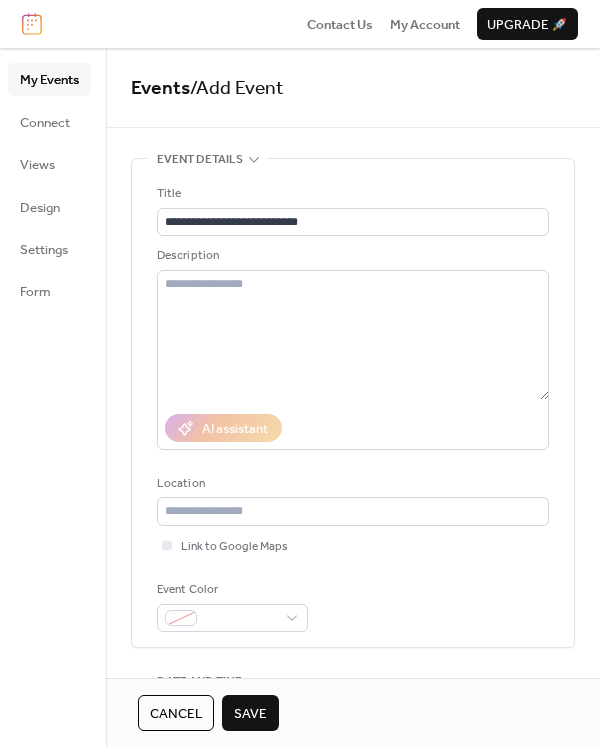 click on "Save" at bounding box center [250, 714] 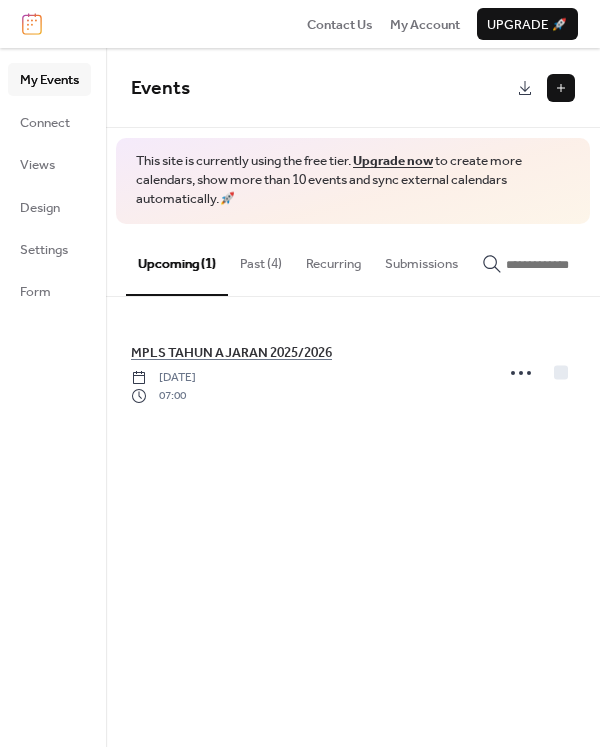 click at bounding box center (561, 88) 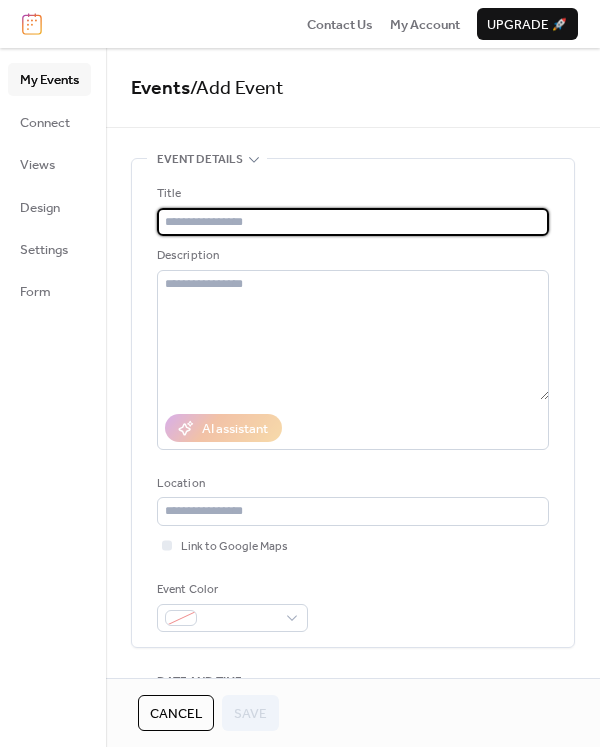 click at bounding box center (353, 222) 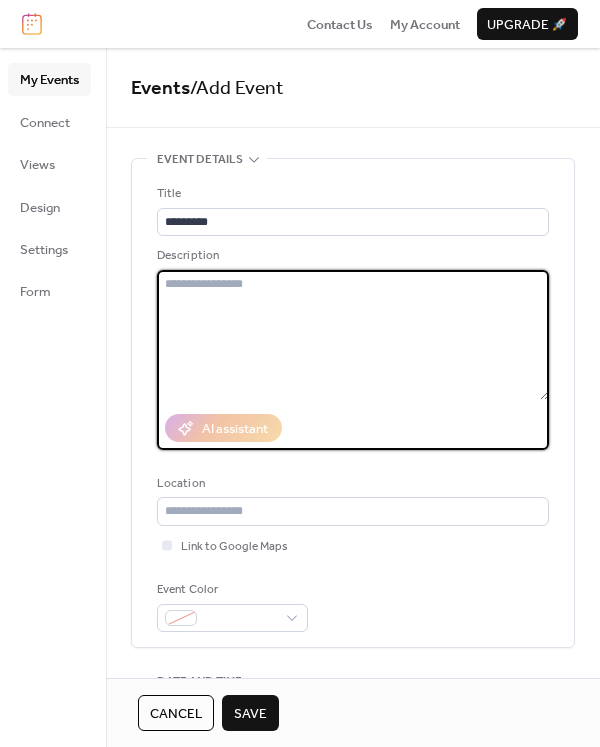 click at bounding box center [353, 335] 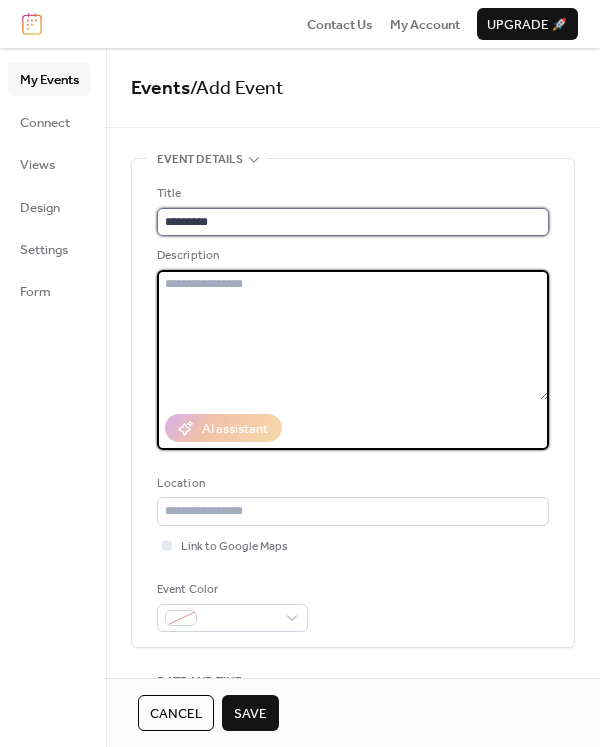 click on "*********" at bounding box center (353, 222) 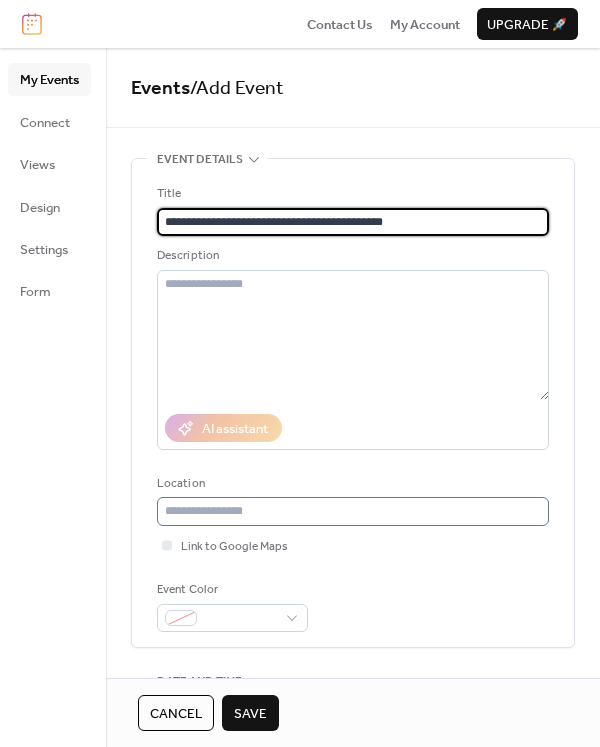 scroll, scrollTop: 200, scrollLeft: 0, axis: vertical 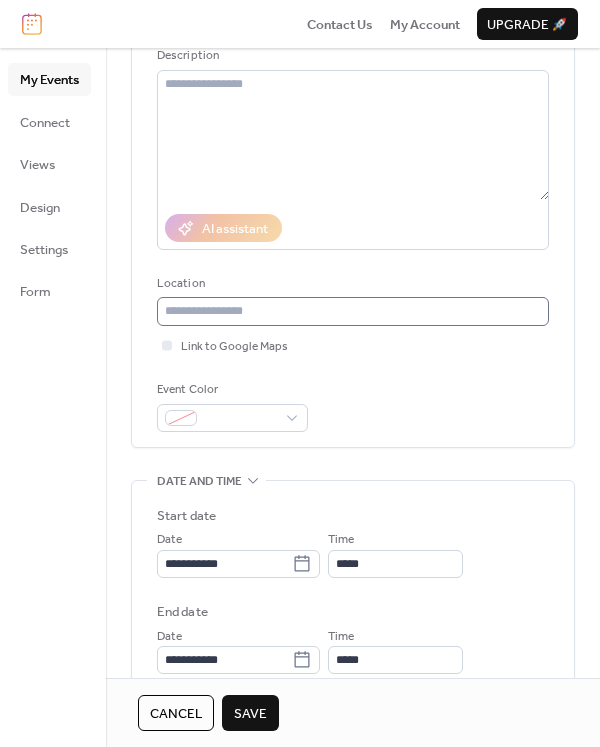 type on "**********" 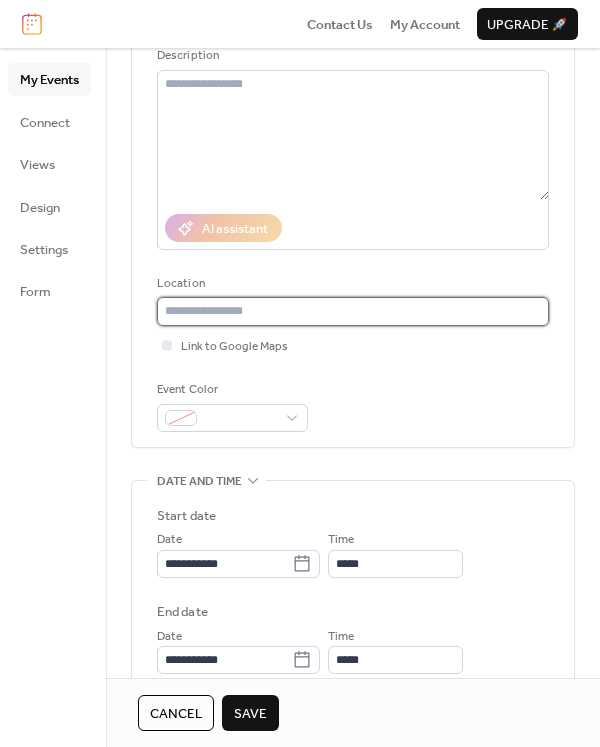 click at bounding box center (353, 311) 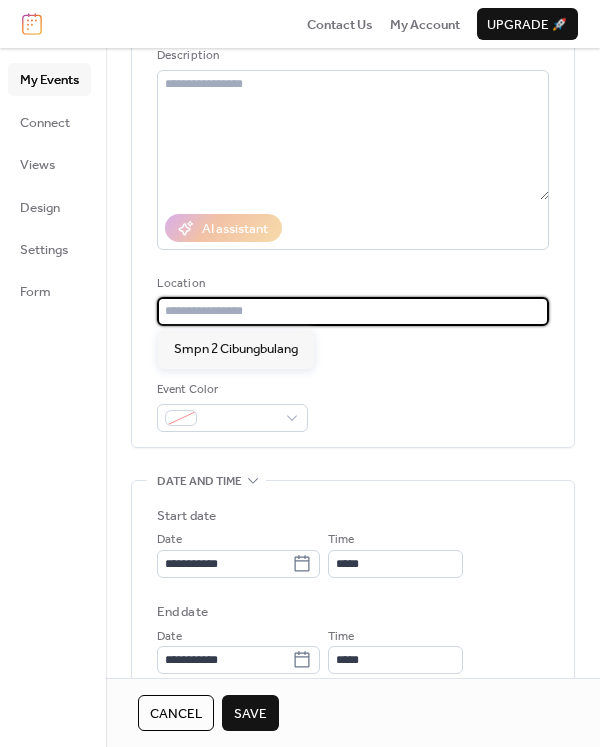 click on "**********" at bounding box center [238, 553] 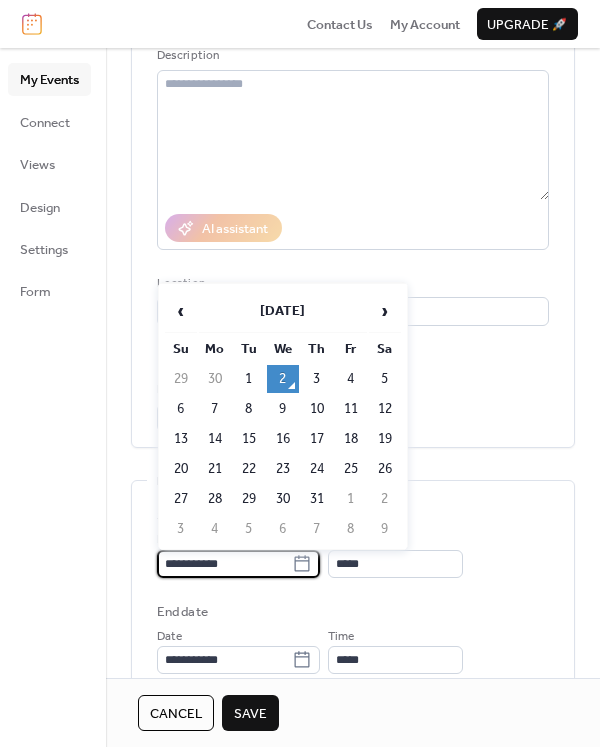 click on "**********" at bounding box center (224, 564) 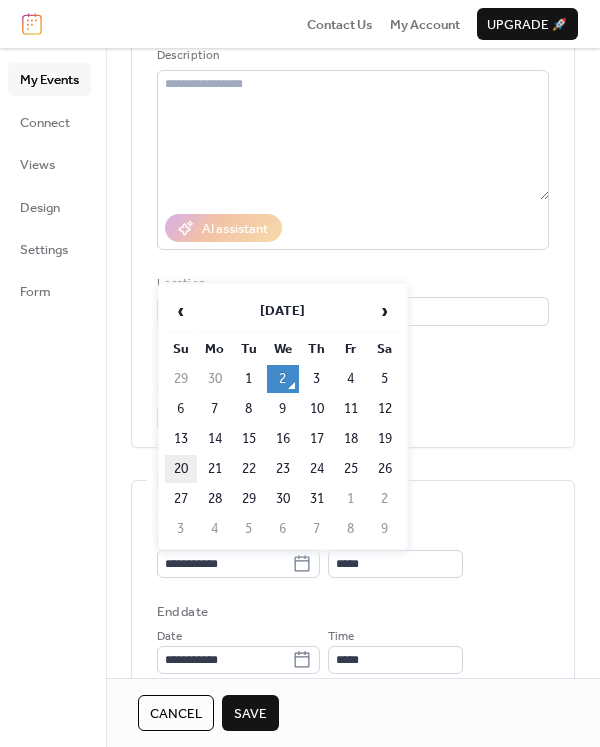 click on "20" at bounding box center (181, 469) 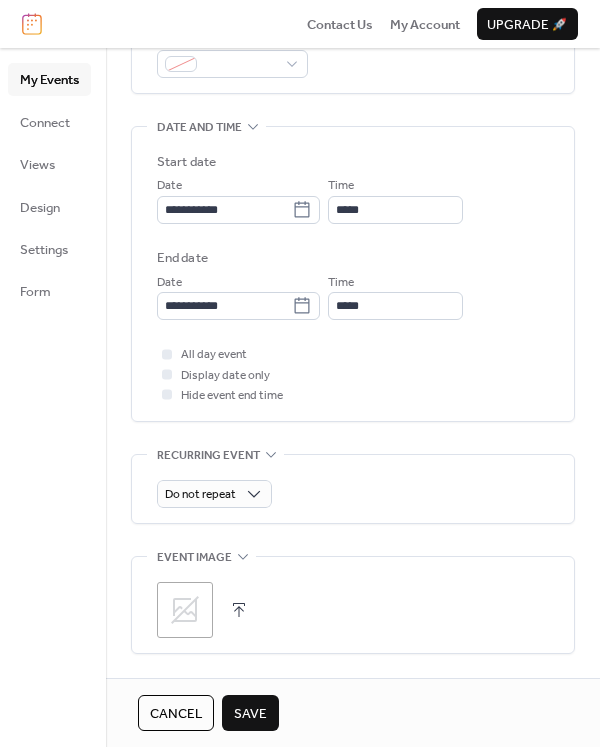 scroll, scrollTop: 600, scrollLeft: 0, axis: vertical 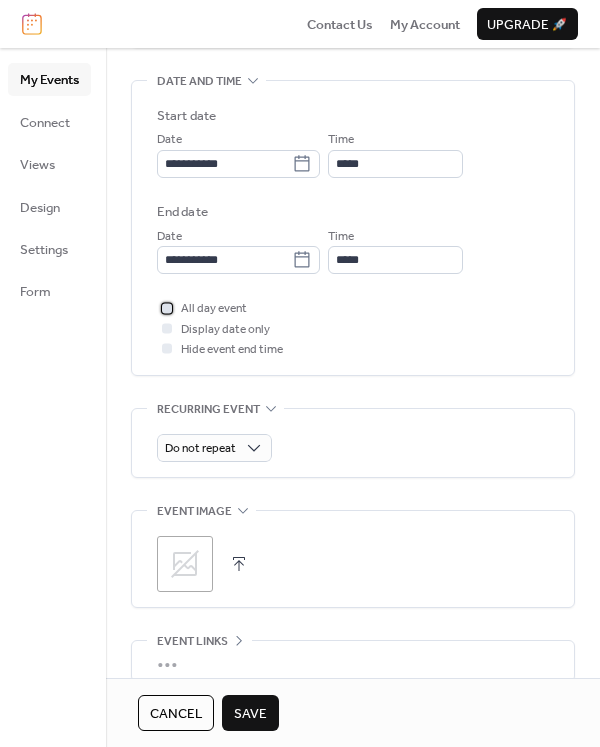 click on "All day event" at bounding box center [214, 309] 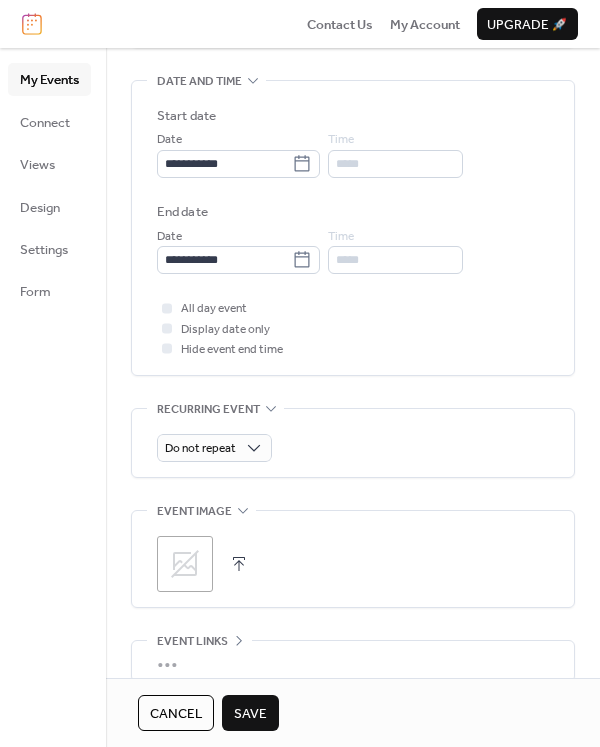 click on "Save" at bounding box center [250, 714] 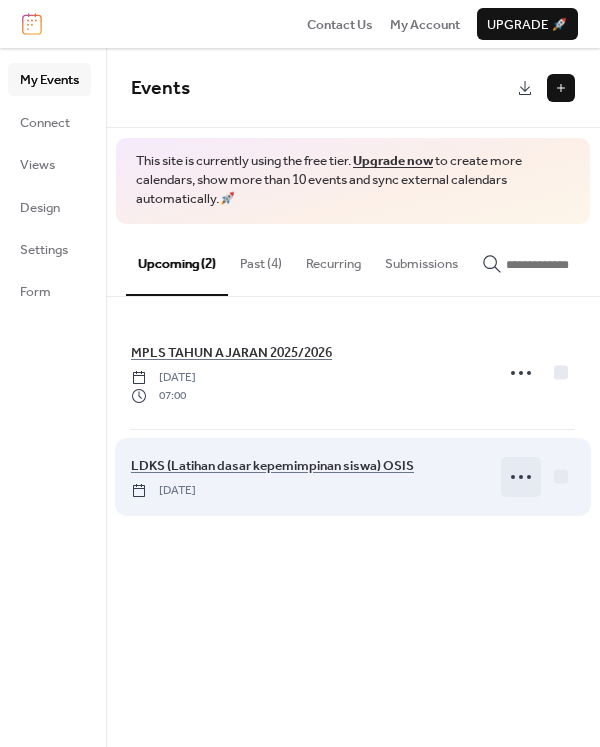 click 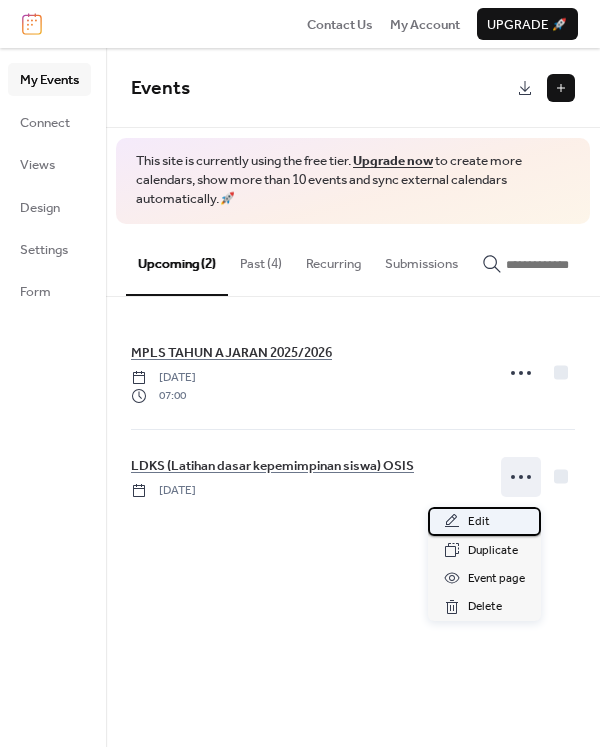 click on "Edit" at bounding box center (484, 521) 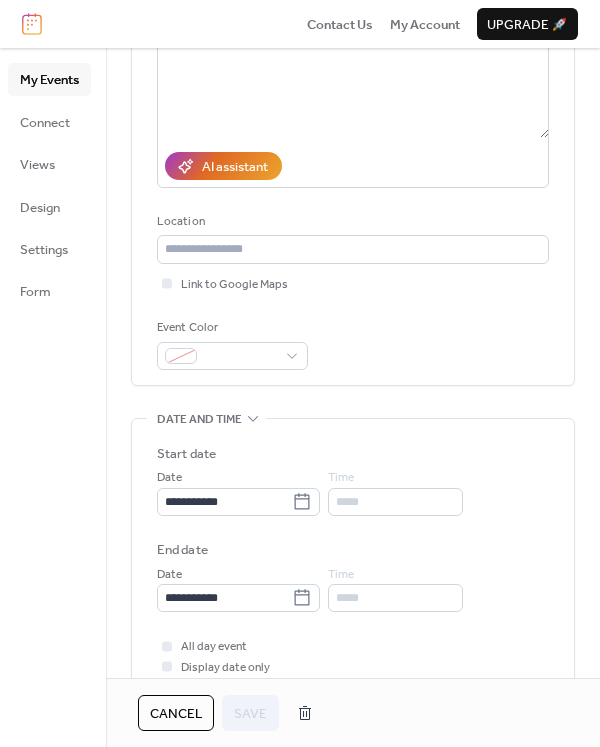 scroll, scrollTop: 400, scrollLeft: 0, axis: vertical 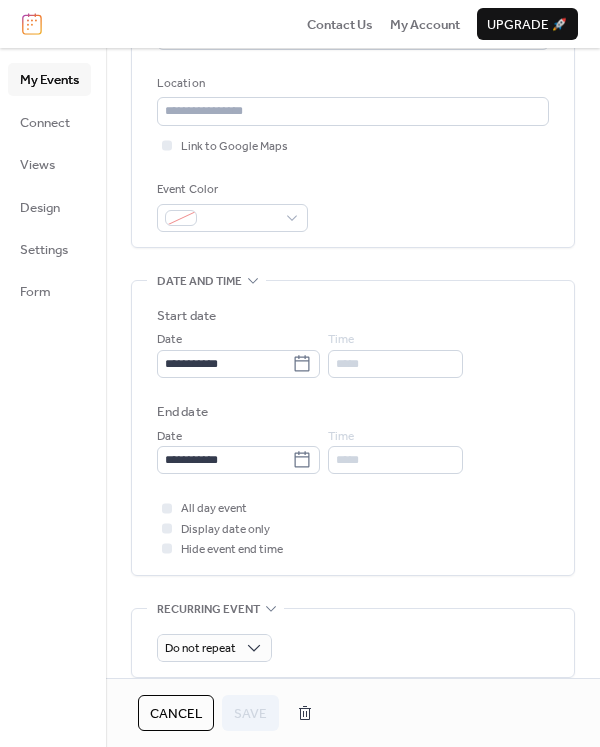 click on "**********" at bounding box center [353, 433] 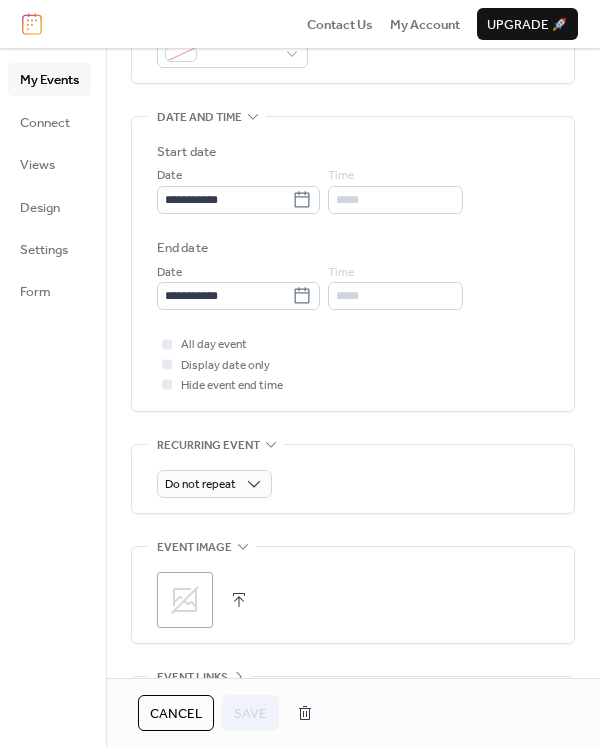 scroll, scrollTop: 600, scrollLeft: 0, axis: vertical 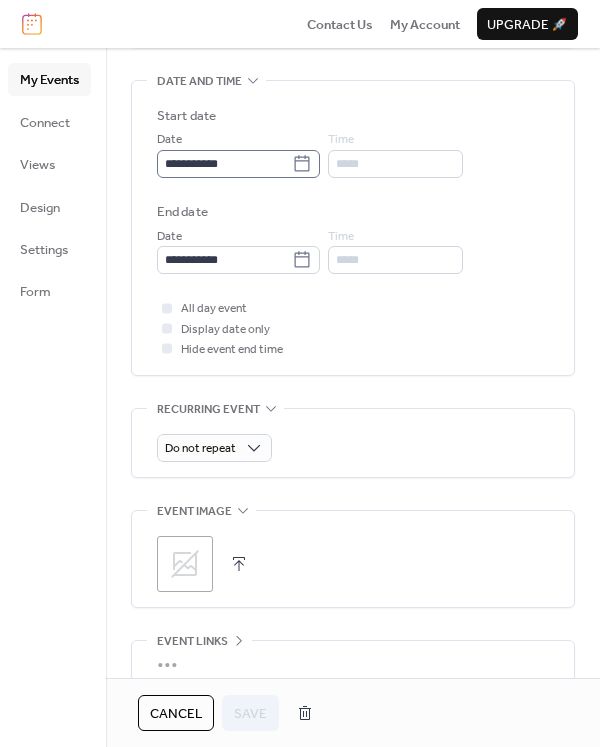 click 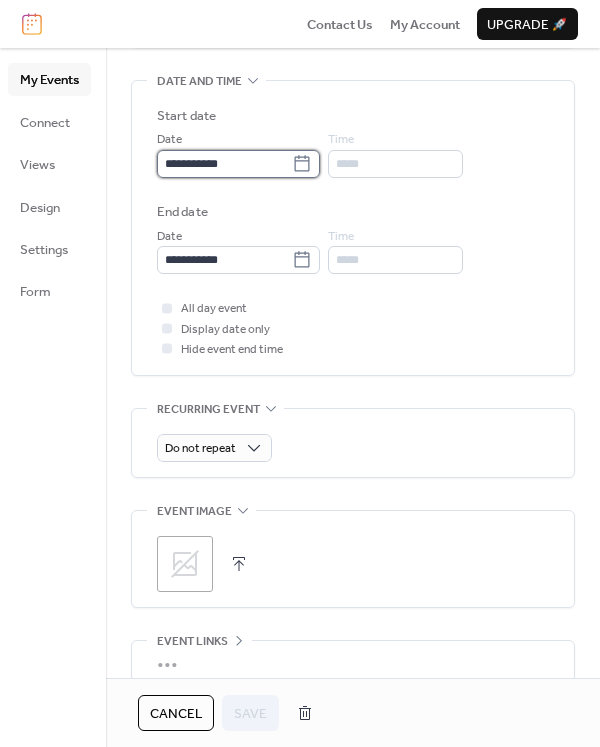 click on "**********" at bounding box center (224, 164) 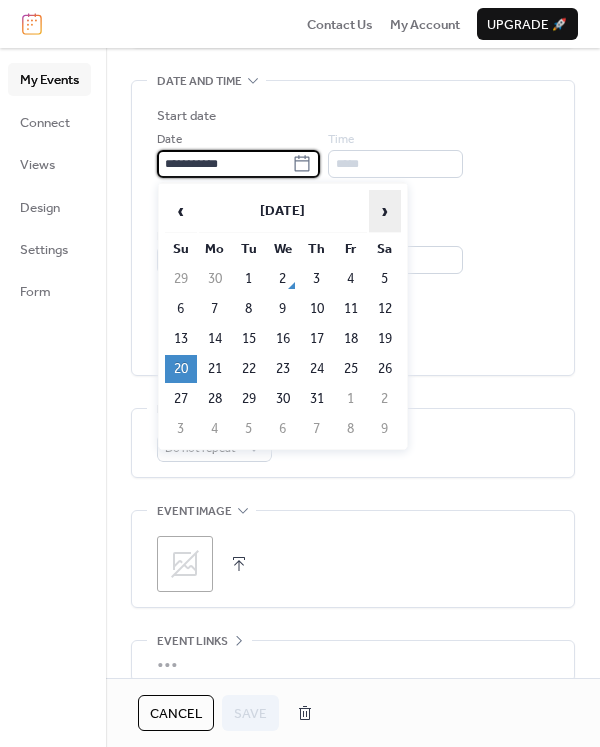 click on "›" at bounding box center [385, 211] 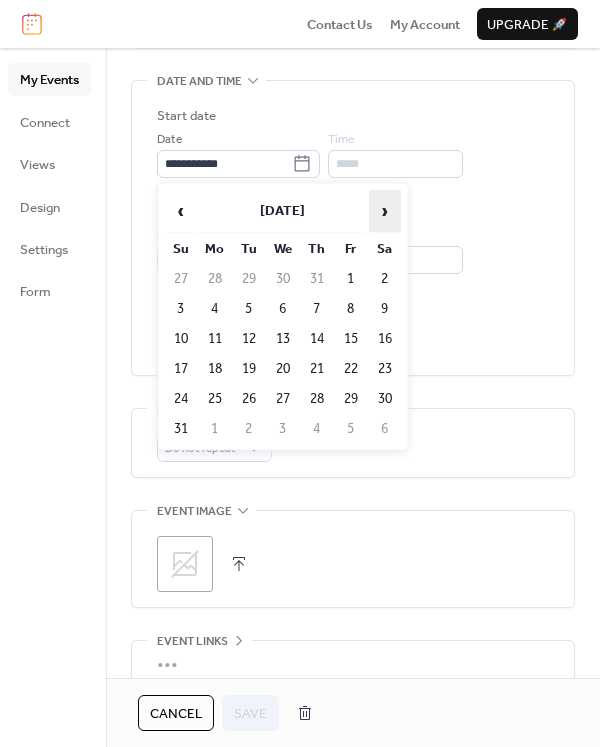 click on "›" at bounding box center [385, 211] 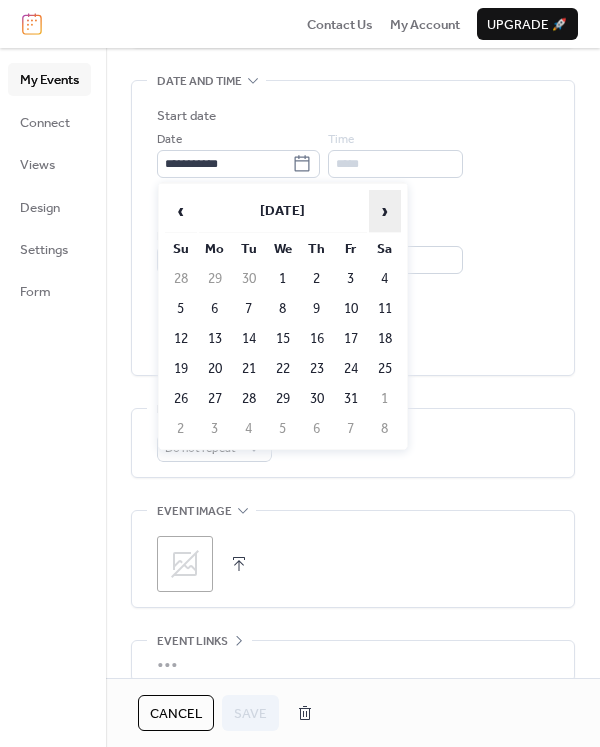 click on "›" at bounding box center [385, 211] 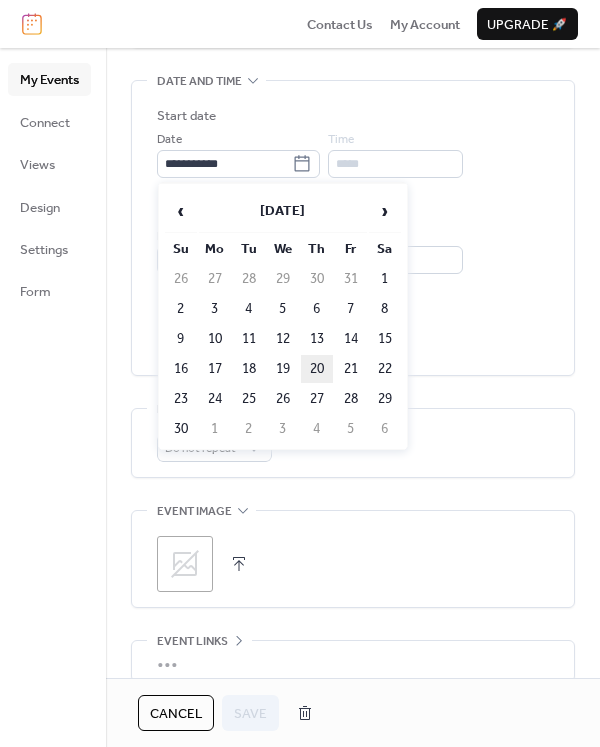 click on "20" at bounding box center [317, 369] 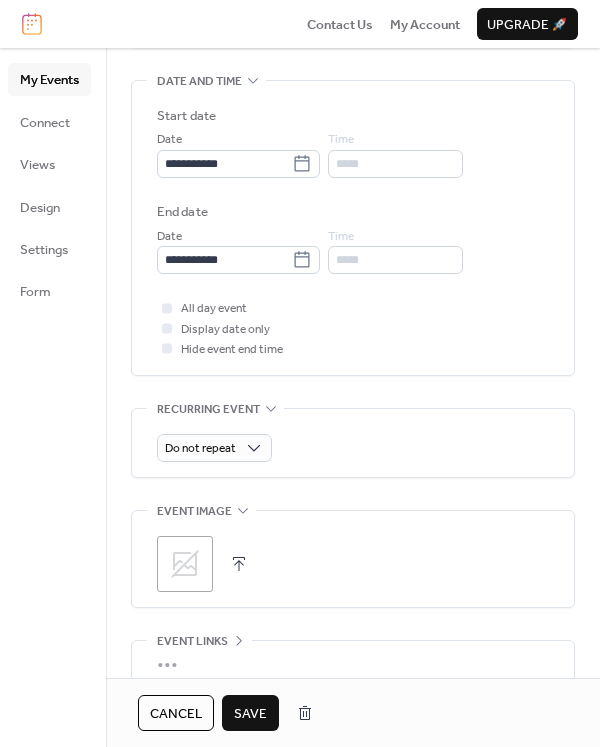 click on "Save" at bounding box center [250, 713] 